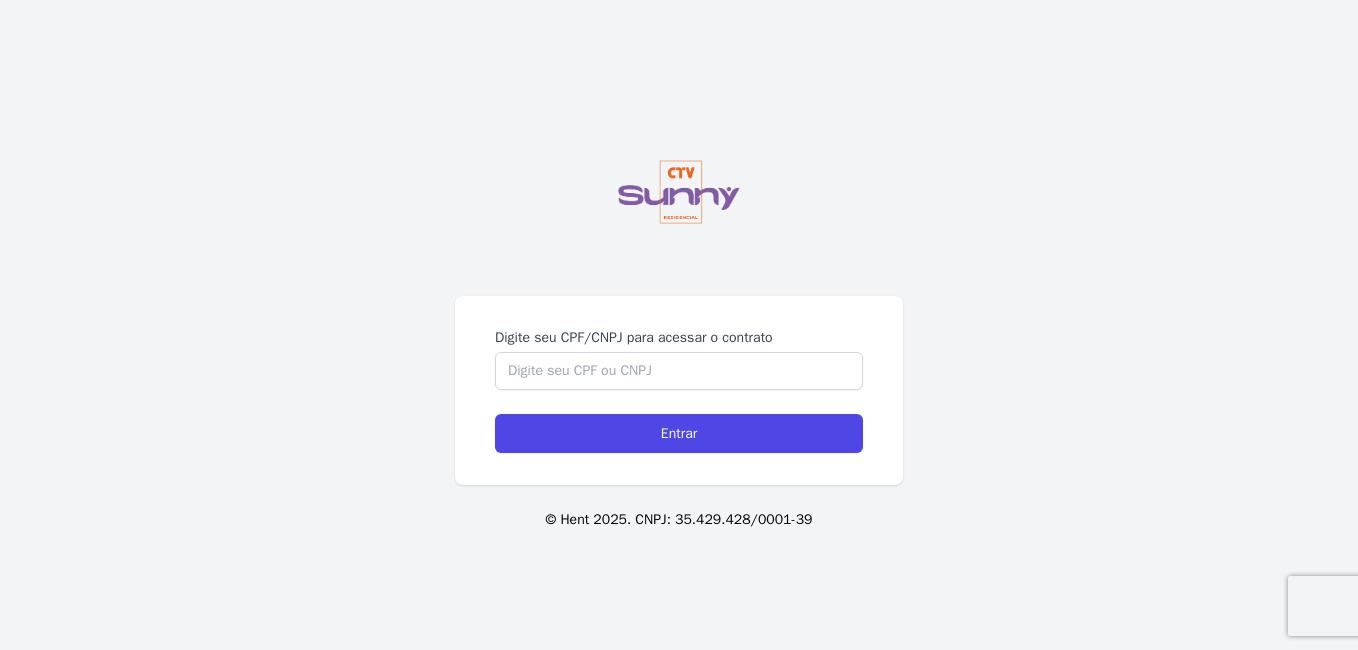 scroll, scrollTop: 0, scrollLeft: 0, axis: both 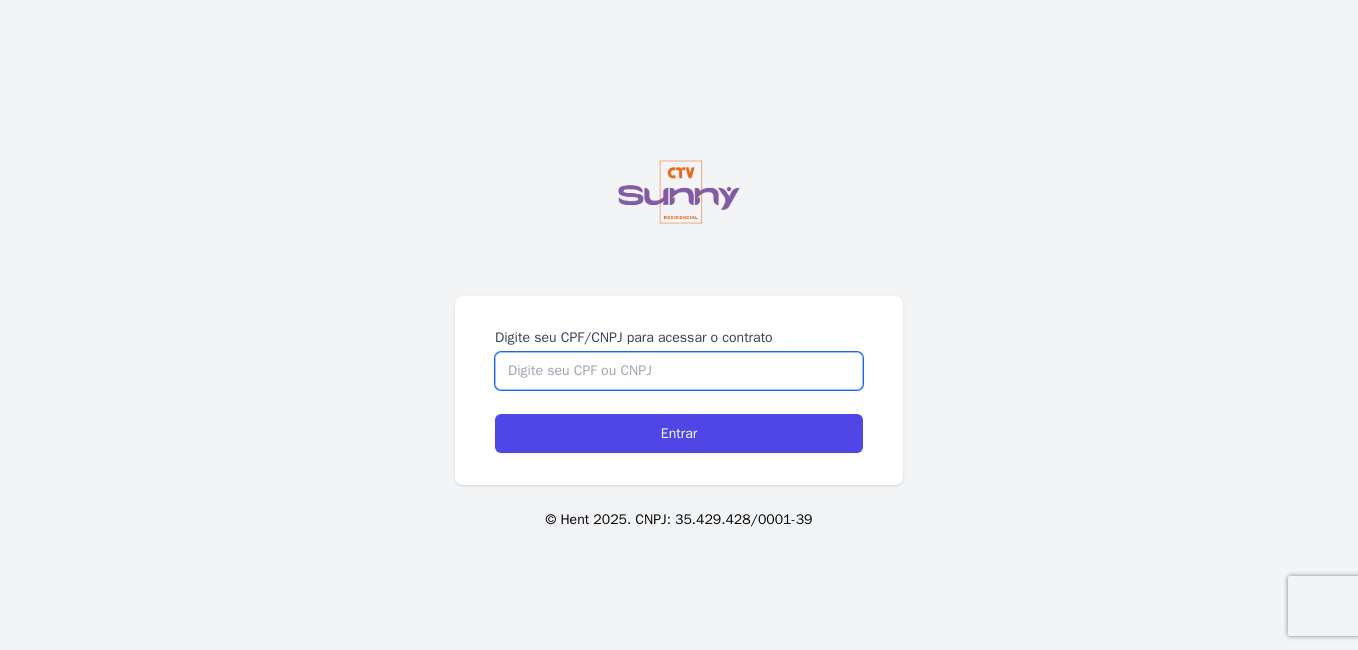 click on "Digite seu CPF/CNPJ para acessar o contrato" at bounding box center (679, 371) 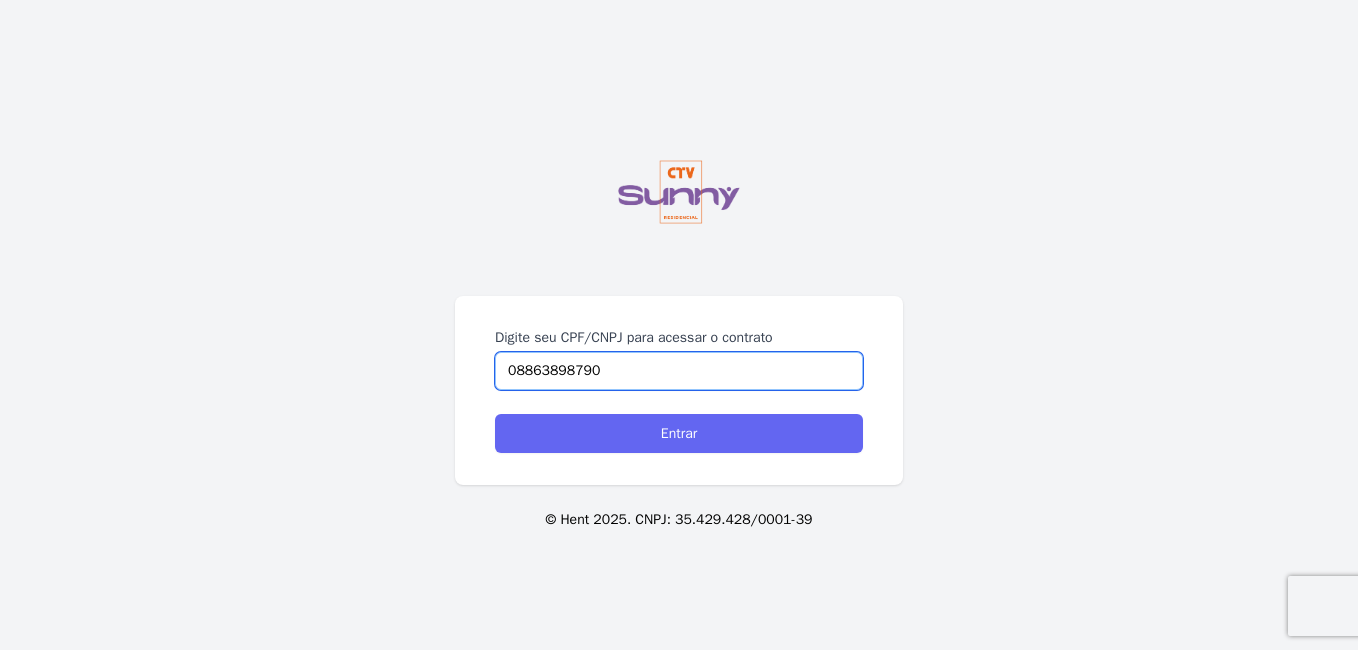 type on "08863898790" 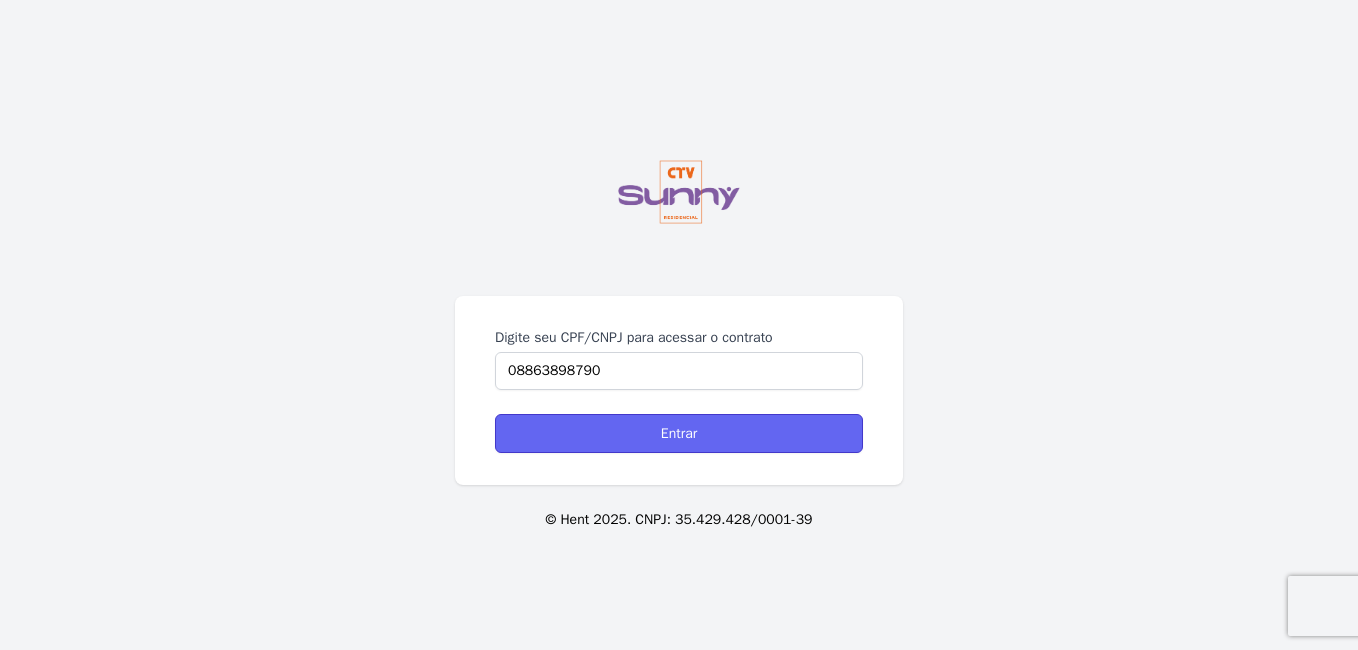 click on "Entrar" at bounding box center (679, 433) 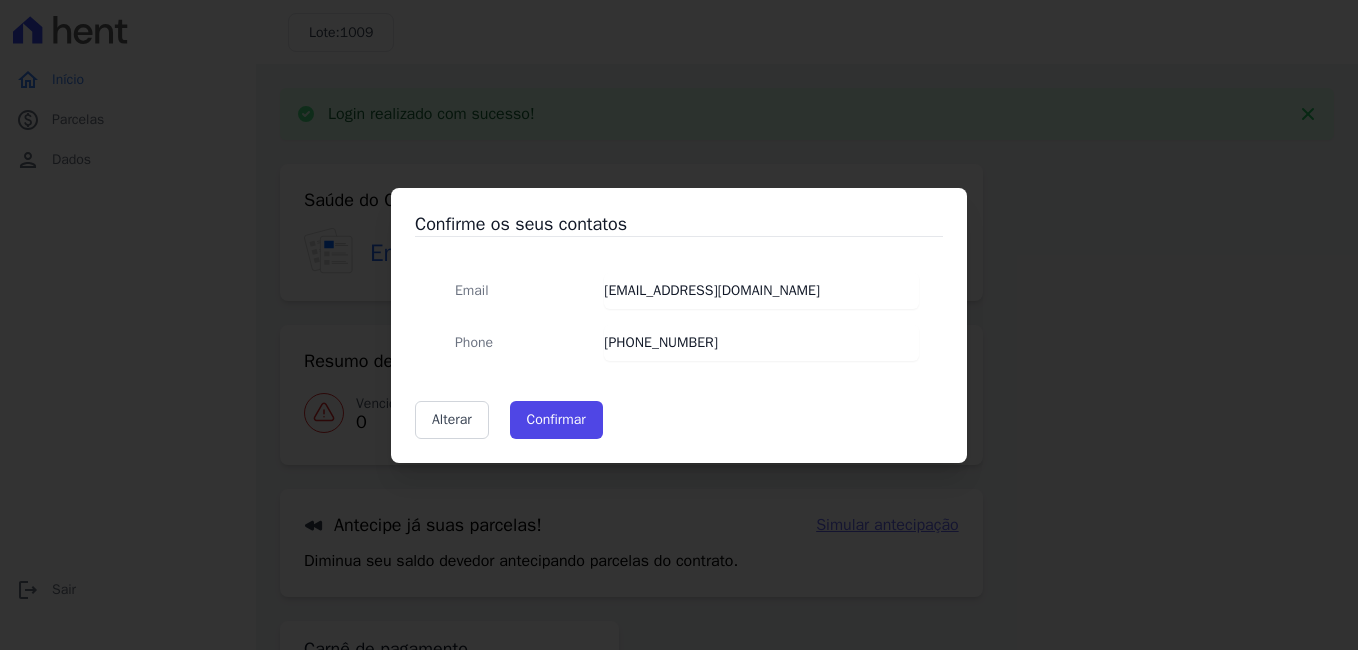 scroll, scrollTop: 0, scrollLeft: 0, axis: both 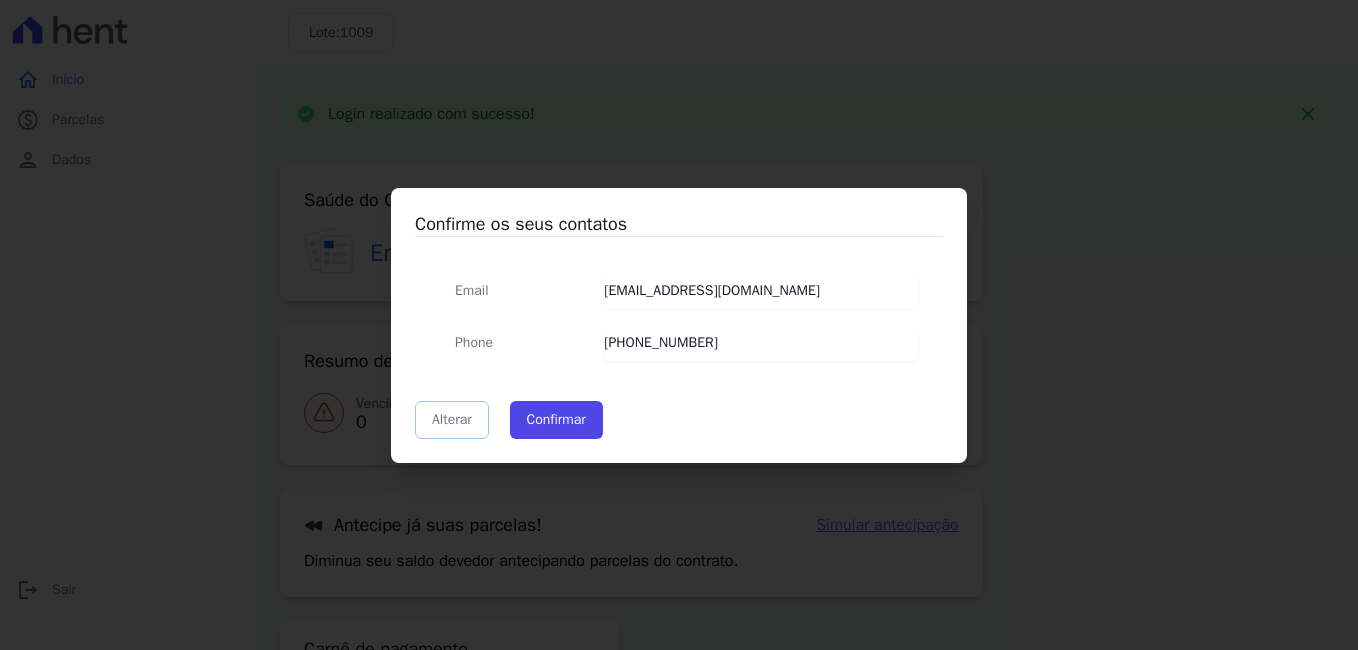 click on "Alterar" at bounding box center (452, 420) 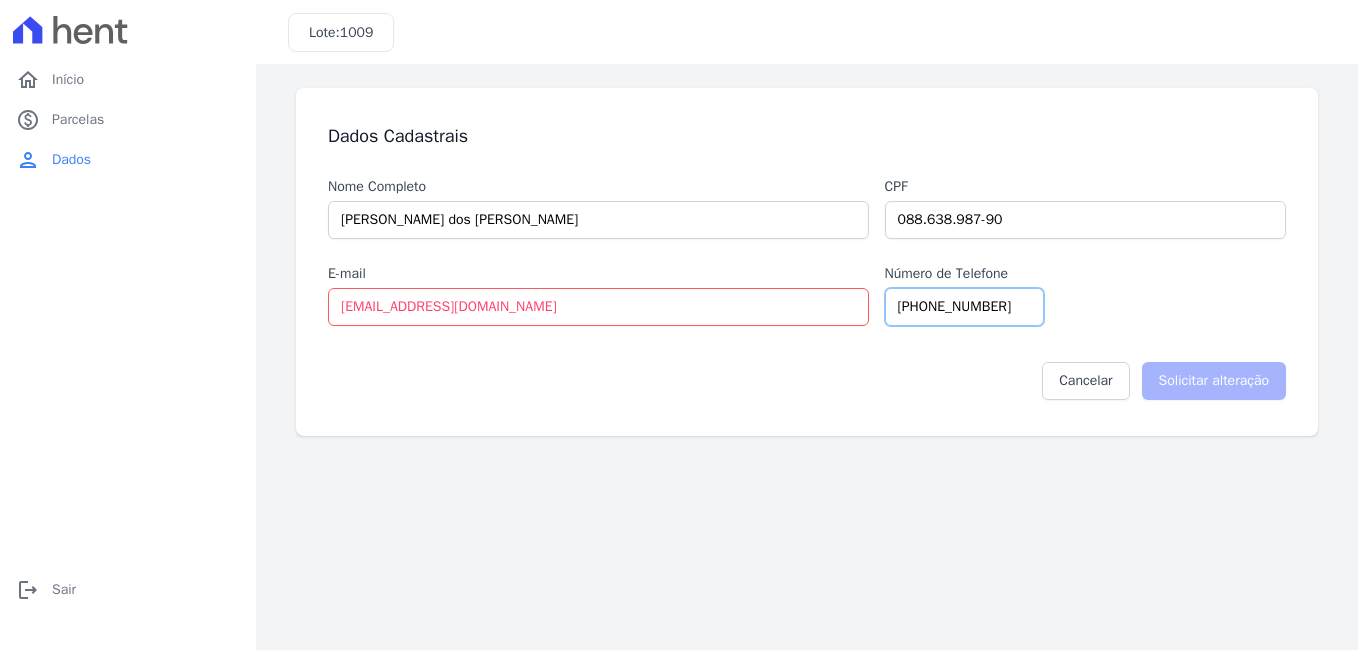 drag, startPoint x: 1008, startPoint y: 304, endPoint x: 851, endPoint y: 300, distance: 157.05095 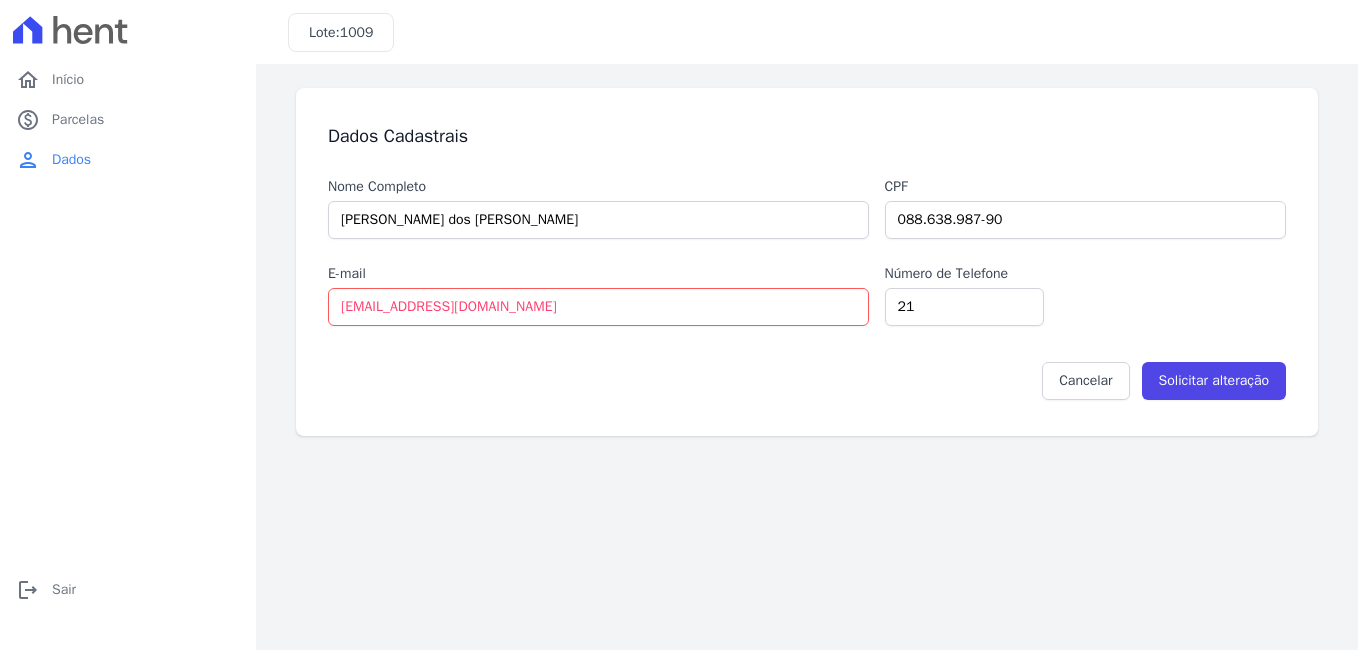 click on "Cancelar
Solicitar alteração" at bounding box center [807, 373] 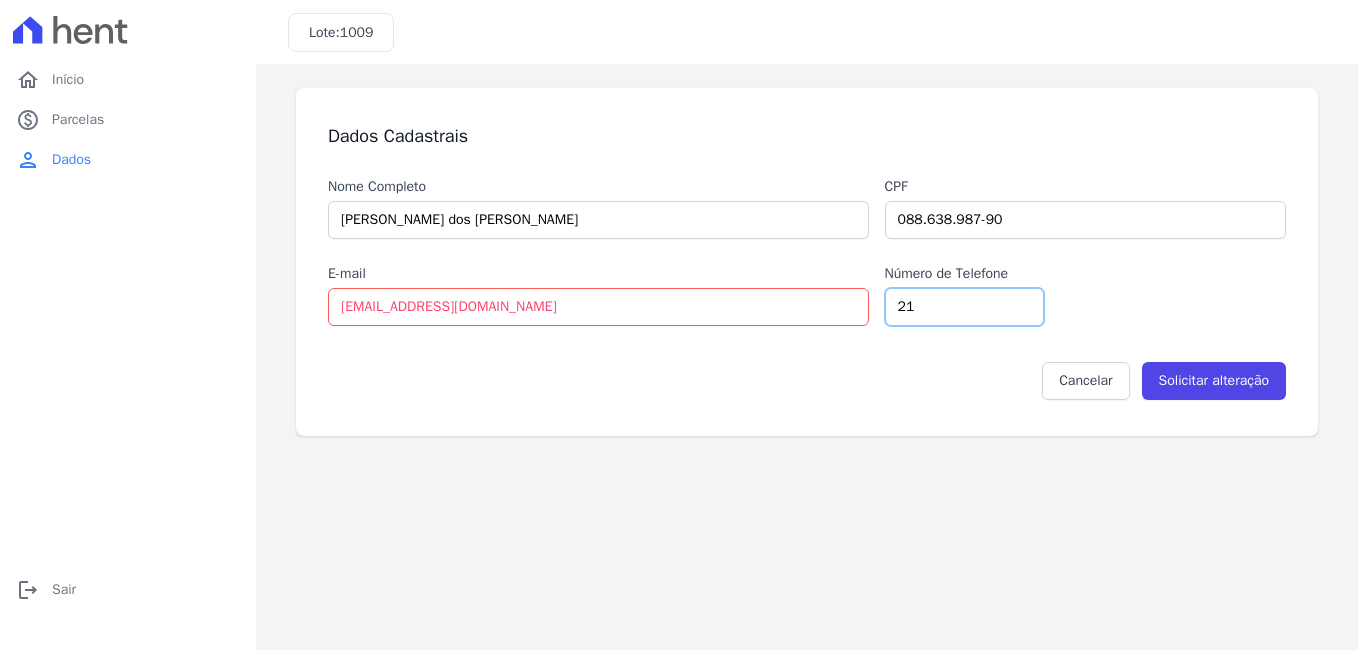 click on "21" at bounding box center [964, 307] 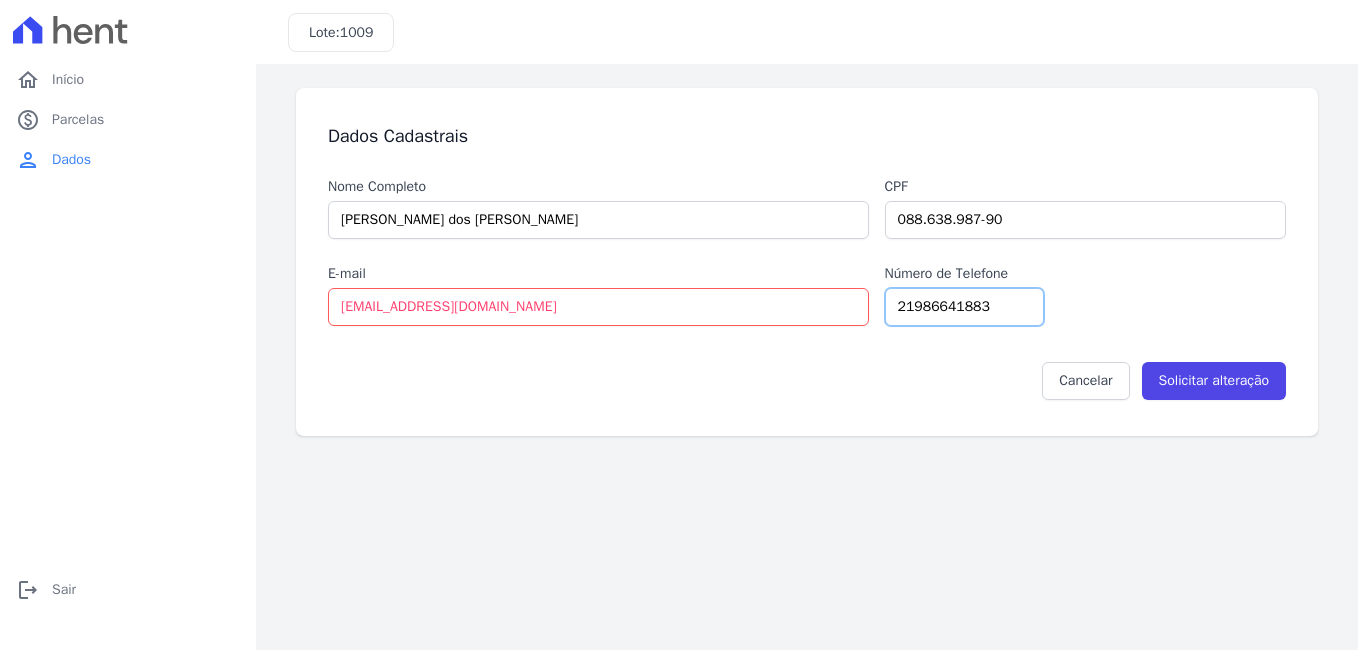 type on "21986641883" 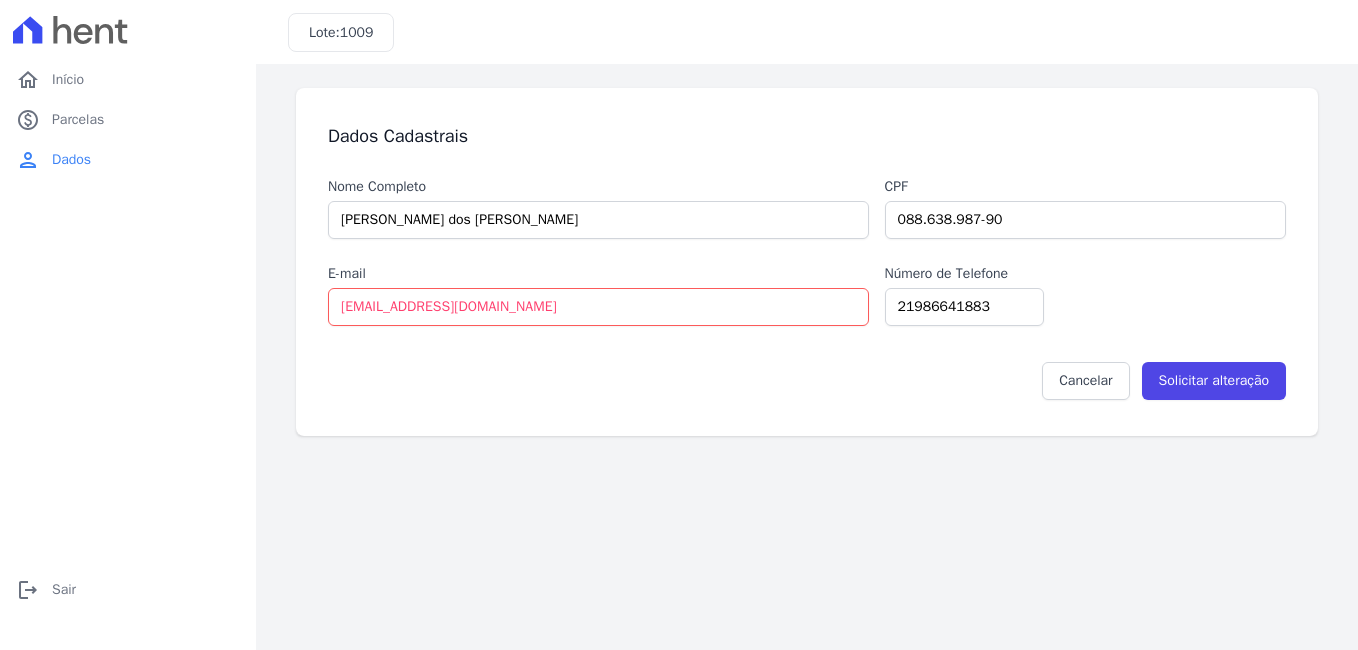 click on "Nome Completo
[PERSON_NAME] dos [PERSON_NAME]
Cpf
088.638.987-90
E-mail
[EMAIL_ADDRESS][DOMAIN_NAME]
Número de Telefone
[PHONE_NUMBER]" at bounding box center [807, 251] 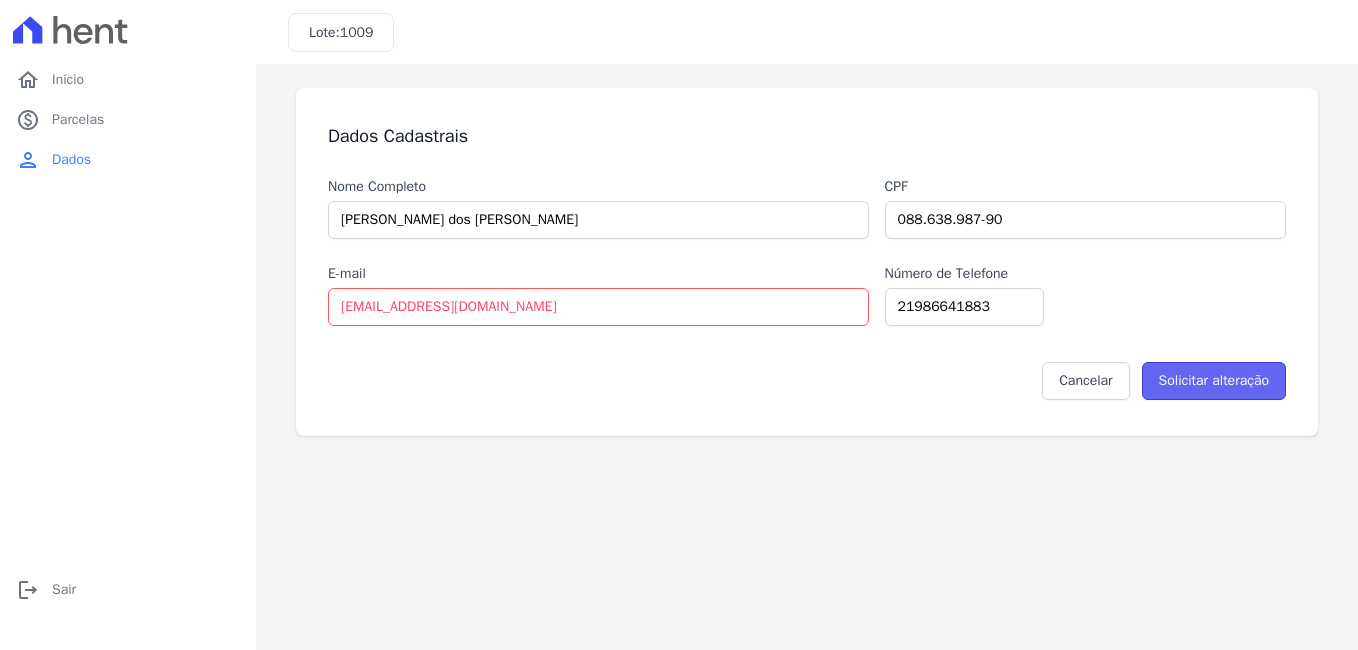 click on "Solicitar alteração" at bounding box center [1214, 381] 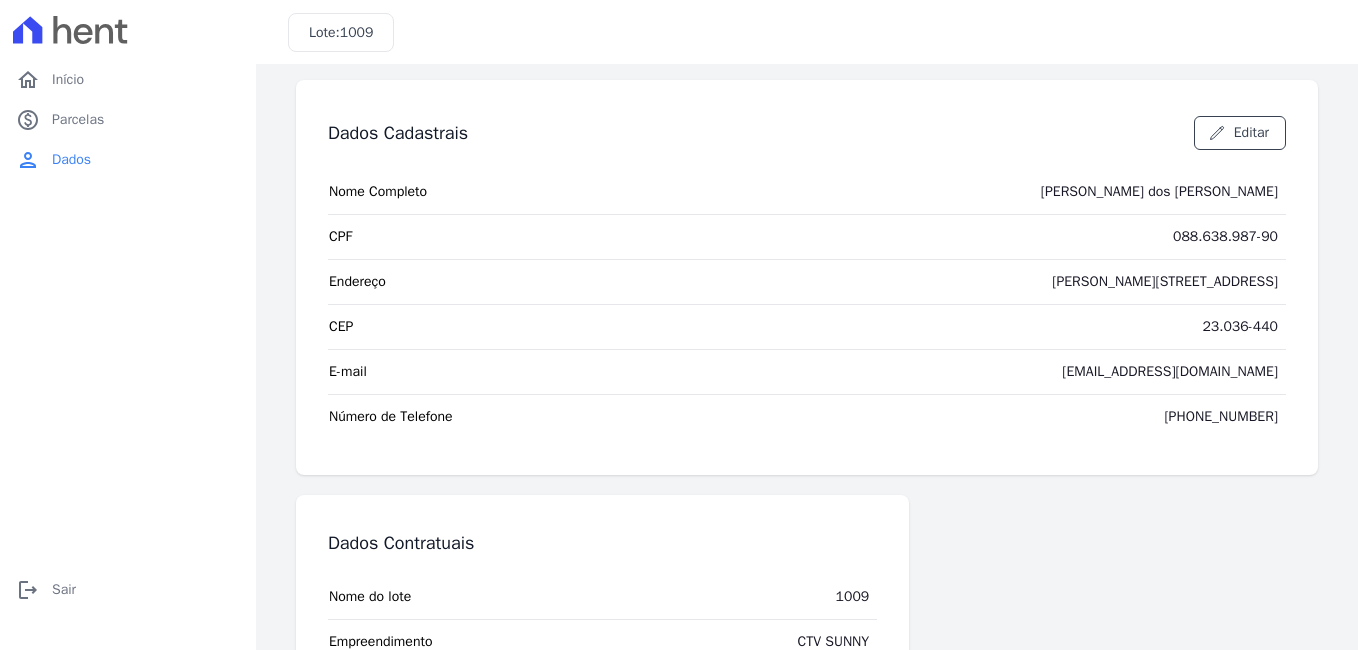 scroll, scrollTop: 0, scrollLeft: 0, axis: both 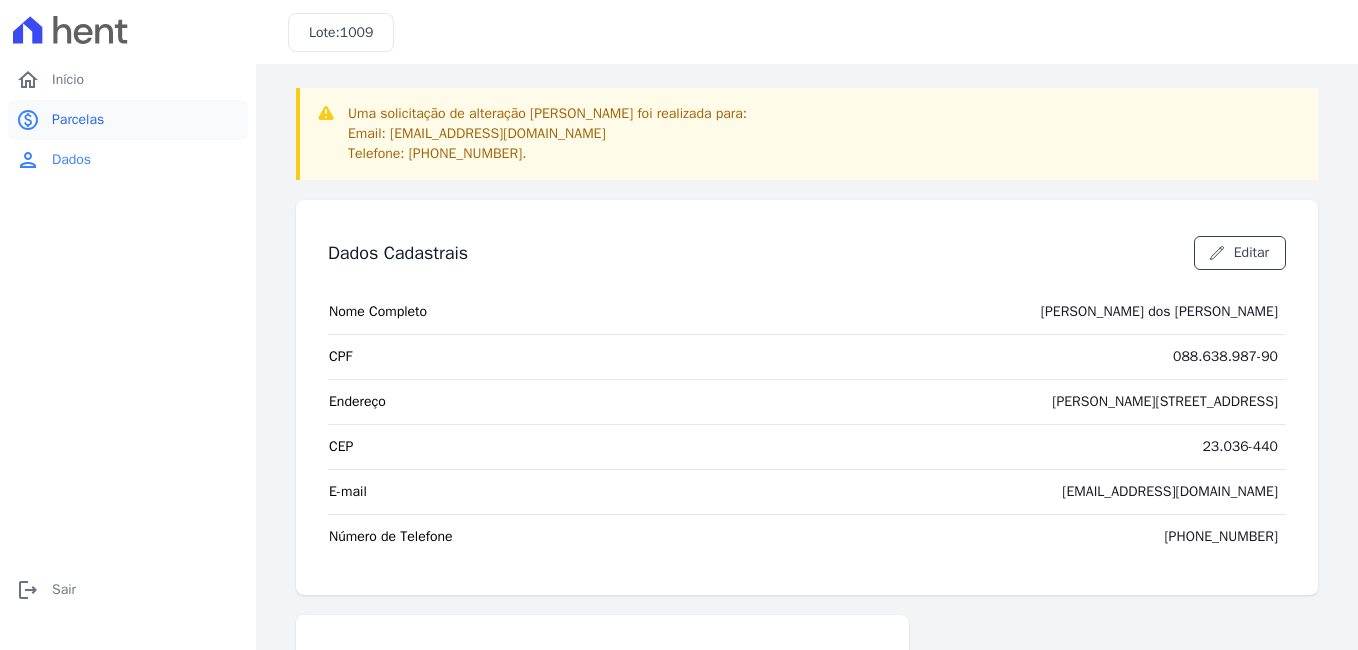 click on "Parcelas" at bounding box center [78, 120] 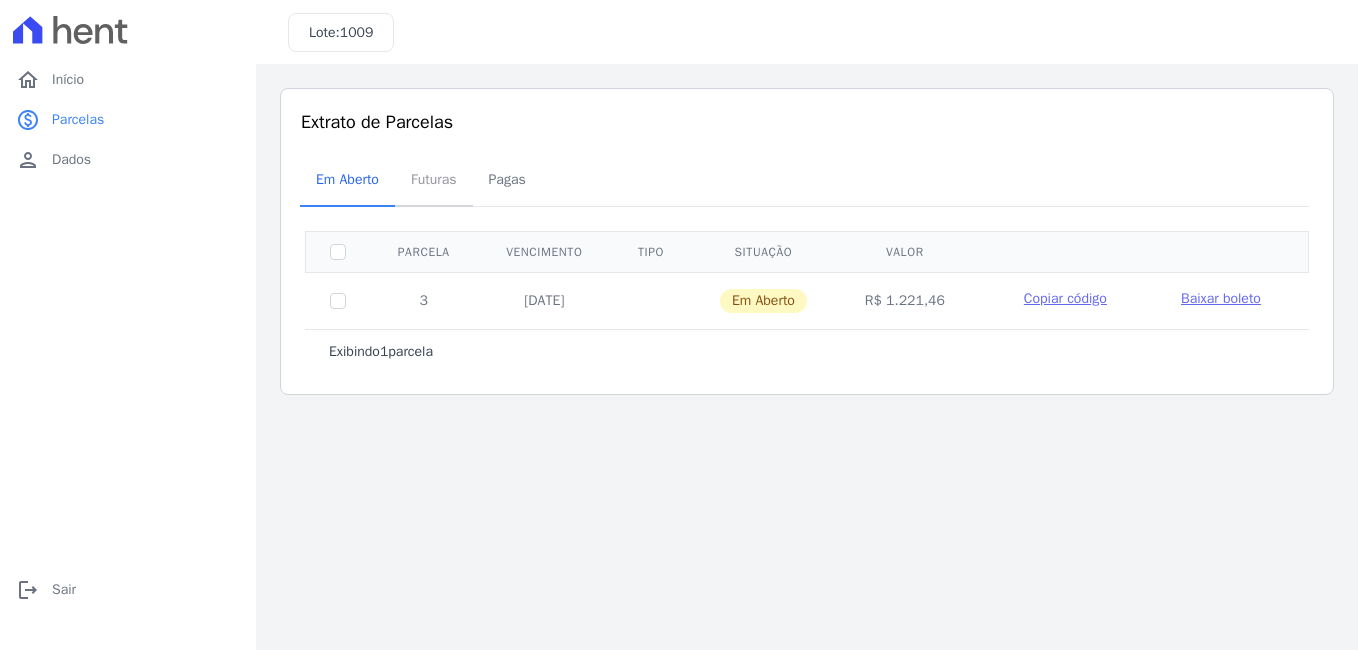 click on "Futuras" at bounding box center [434, 179] 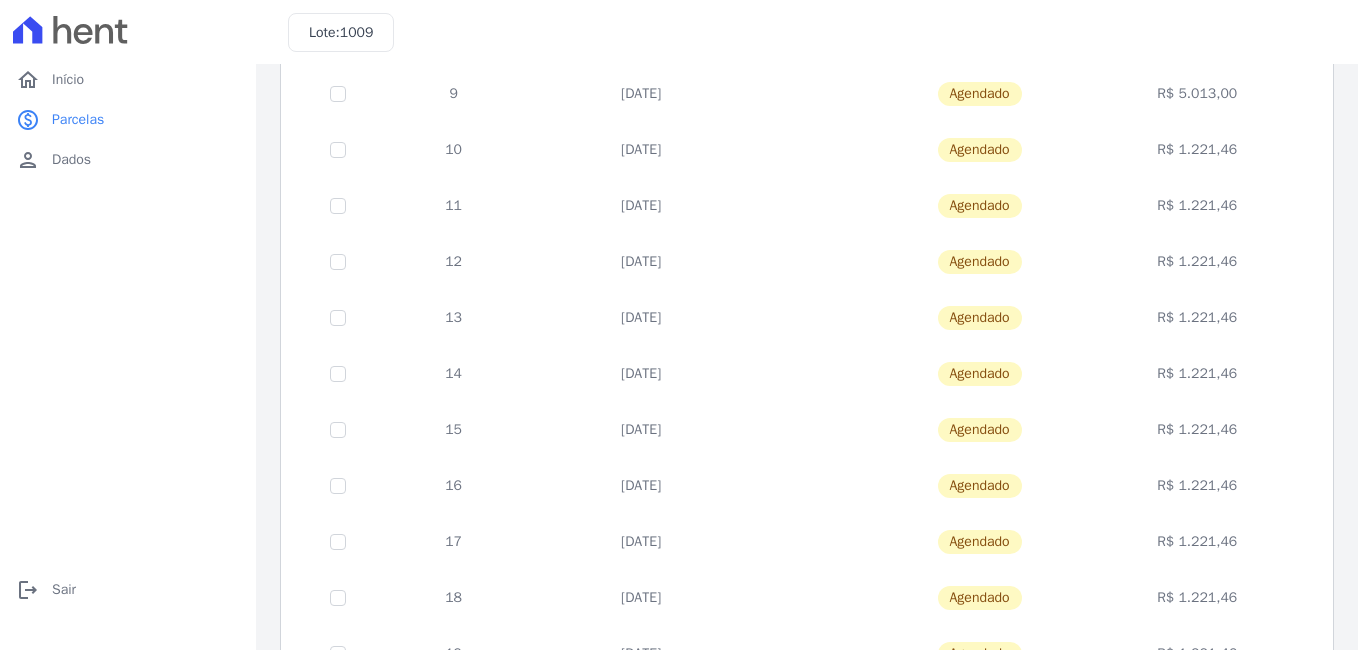 scroll, scrollTop: 500, scrollLeft: 0, axis: vertical 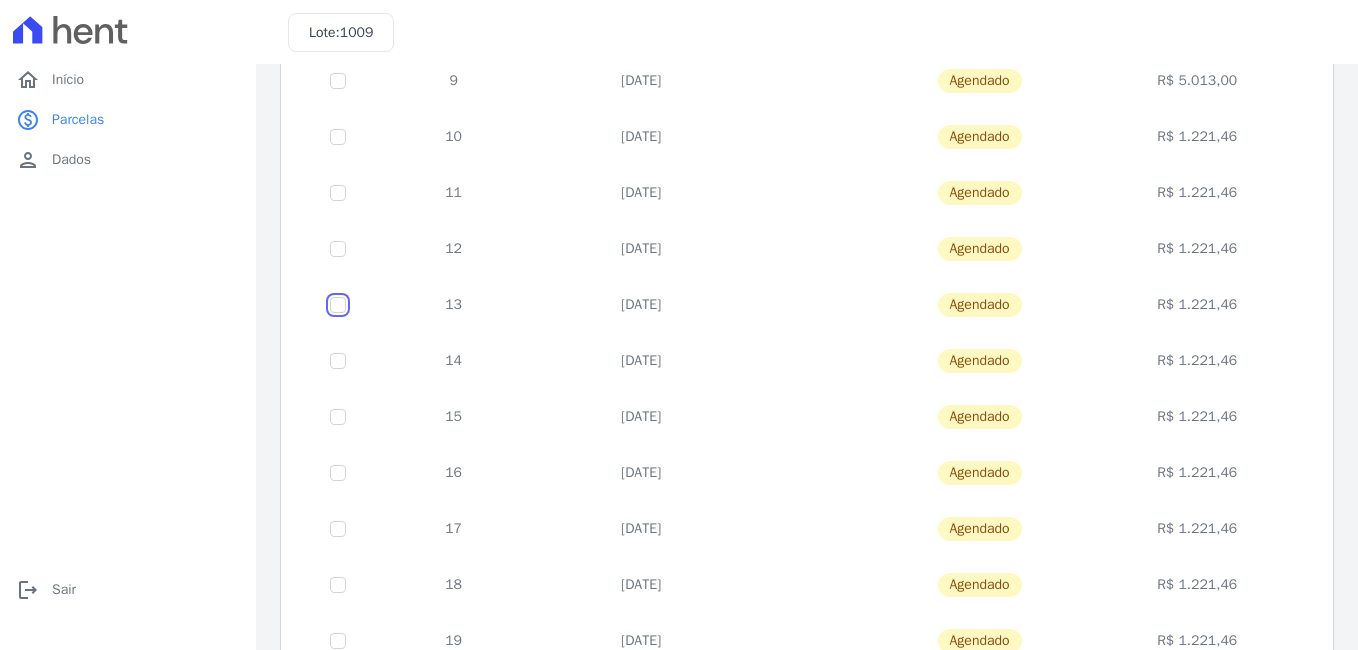 click at bounding box center (338, -199) 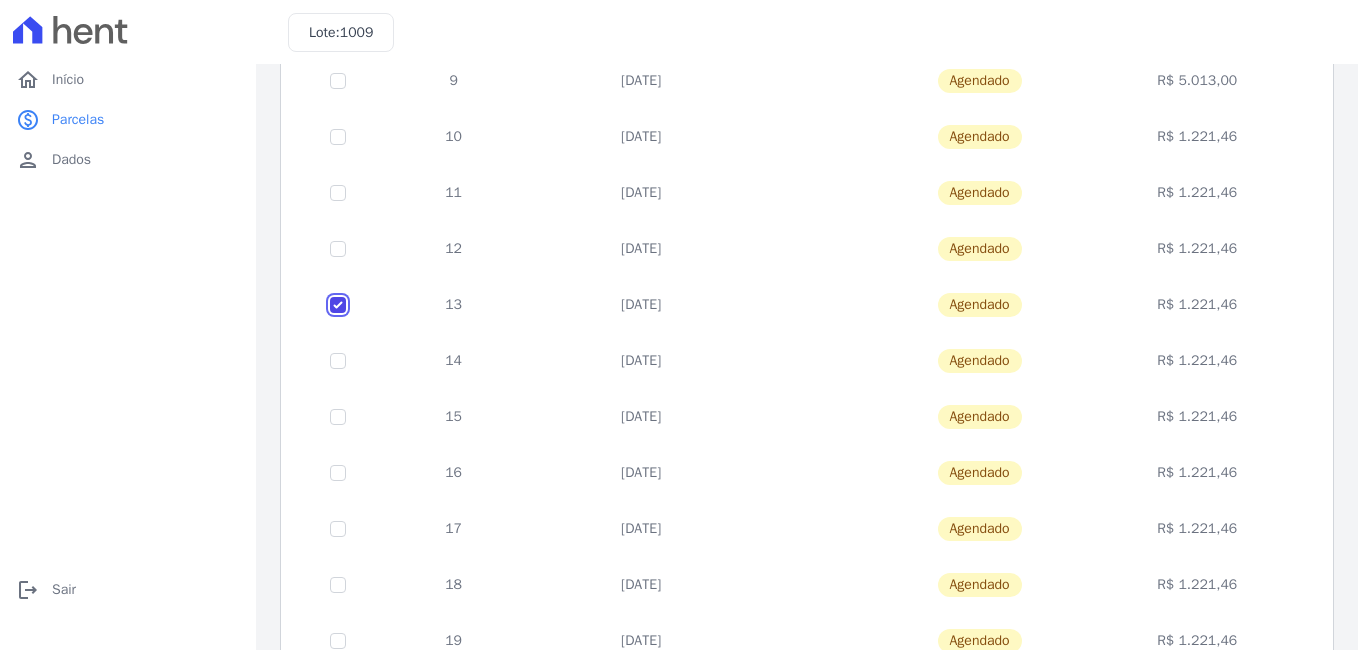 checkbox on "true" 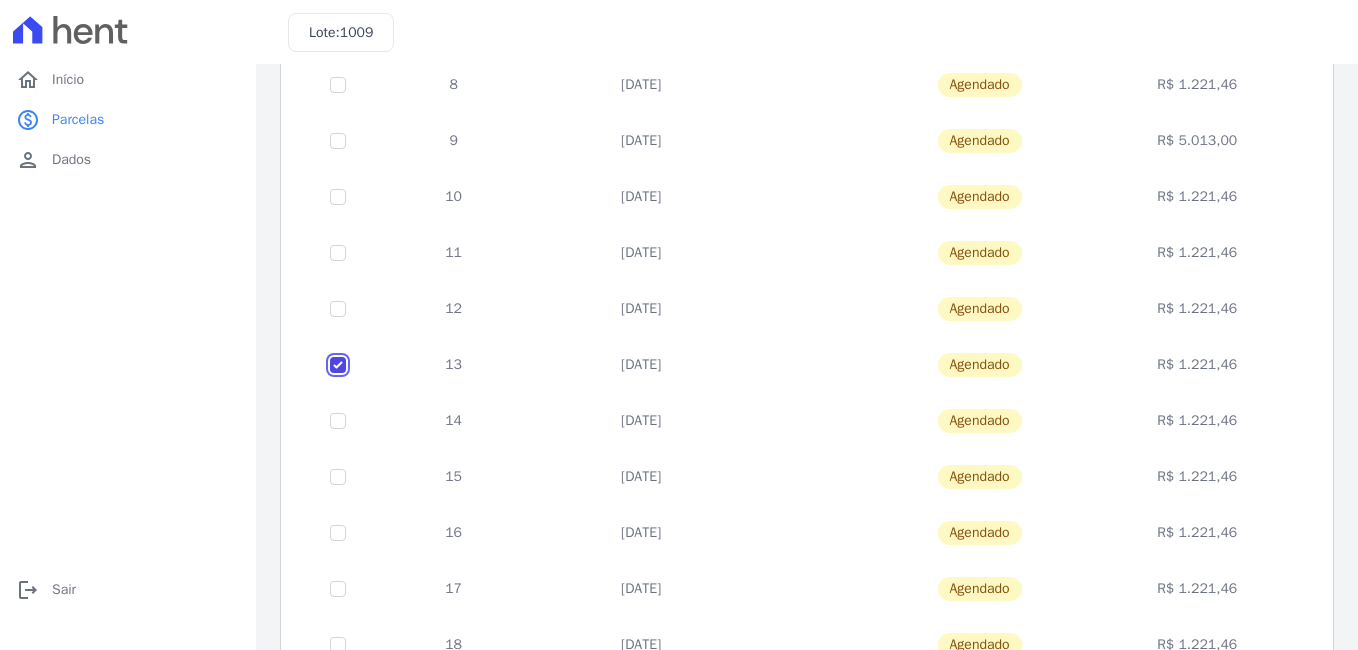 scroll, scrollTop: 459, scrollLeft: 0, axis: vertical 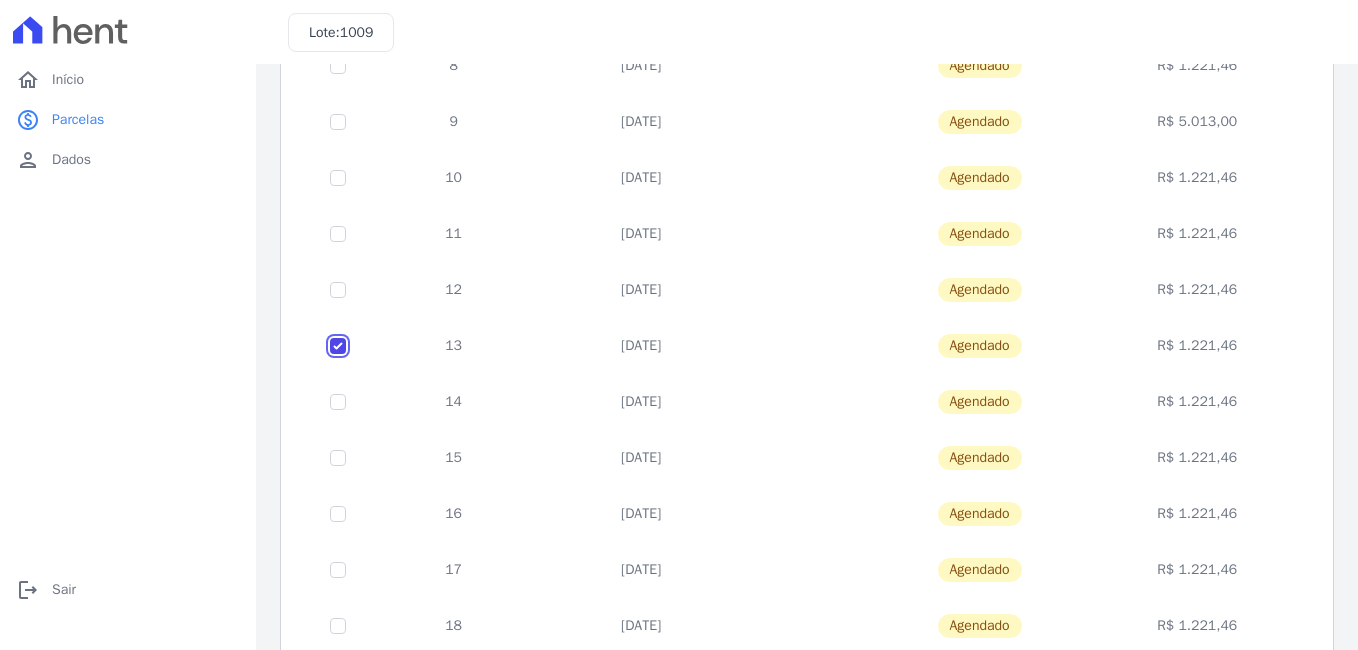 drag, startPoint x: 336, startPoint y: 344, endPoint x: 380, endPoint y: 341, distance: 44.102154 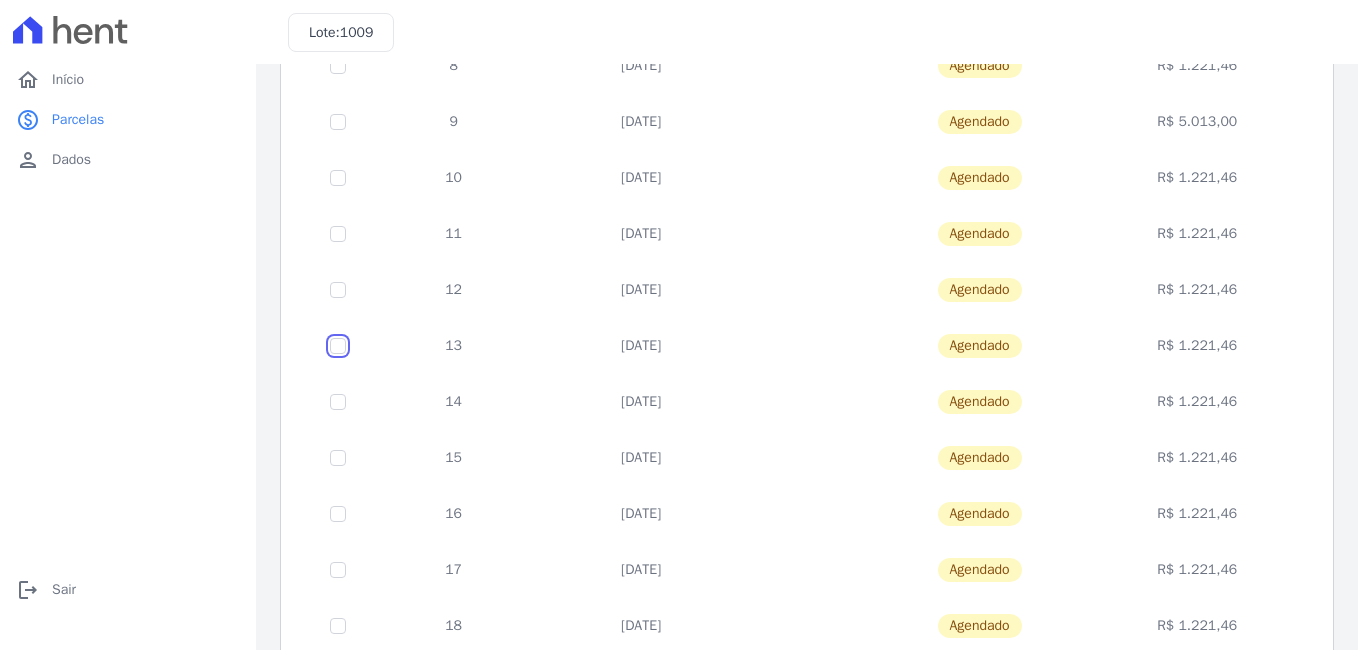 checkbox on "false" 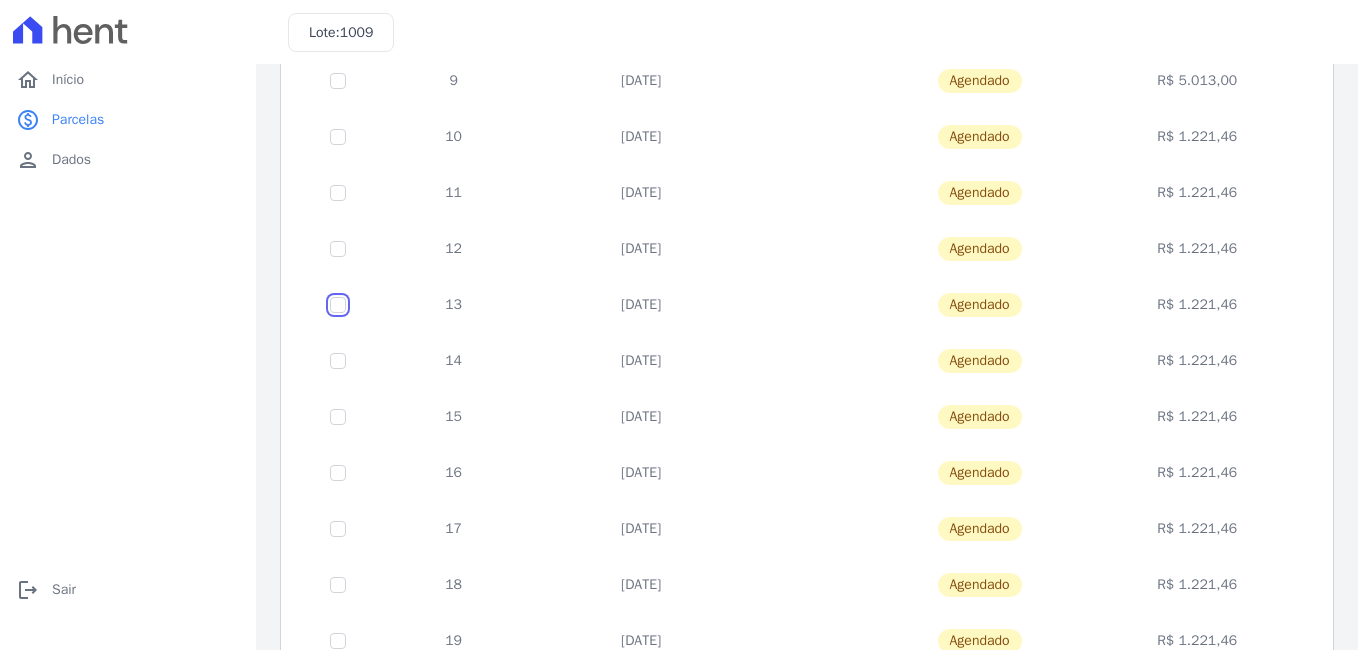 scroll, scrollTop: 859, scrollLeft: 0, axis: vertical 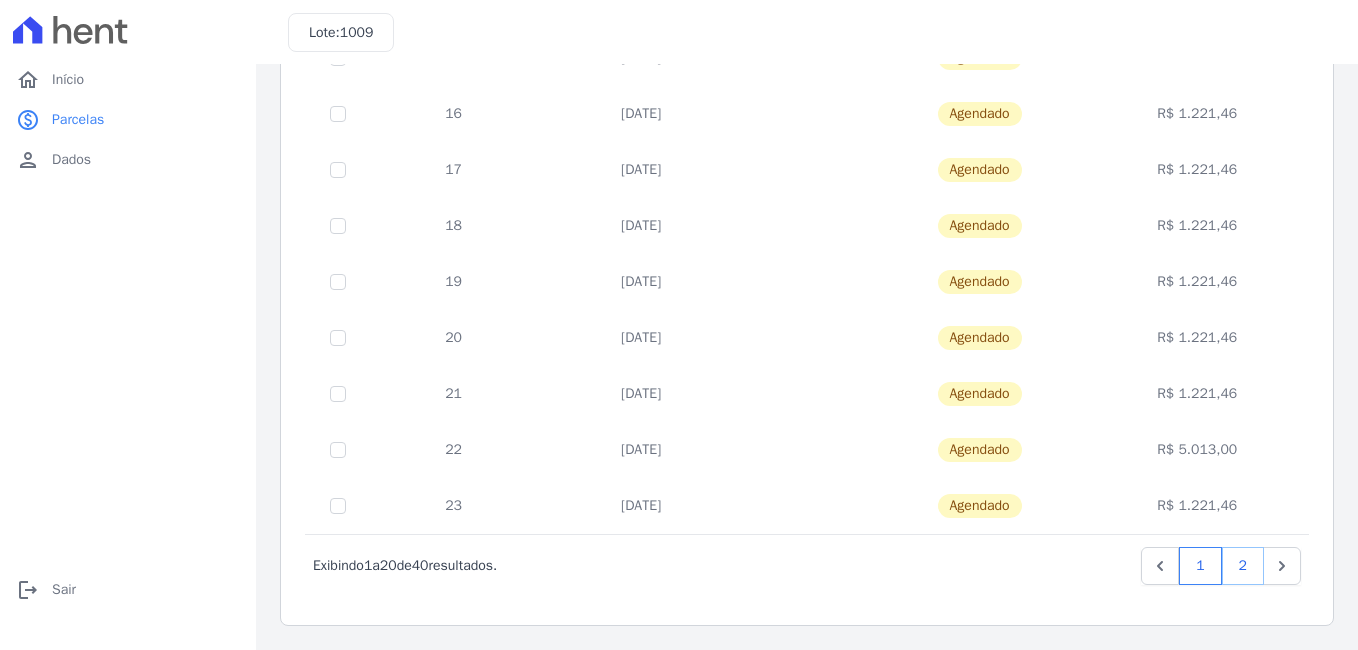 click on "2" at bounding box center (1243, 566) 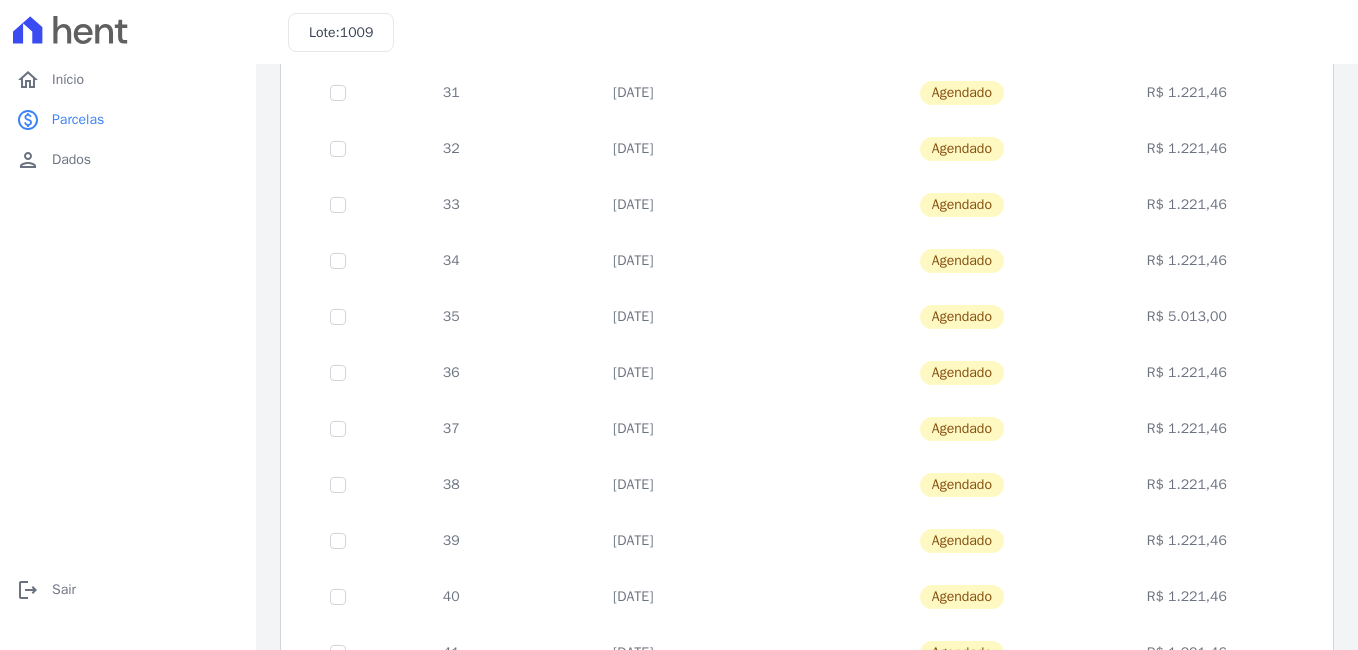 scroll, scrollTop: 859, scrollLeft: 0, axis: vertical 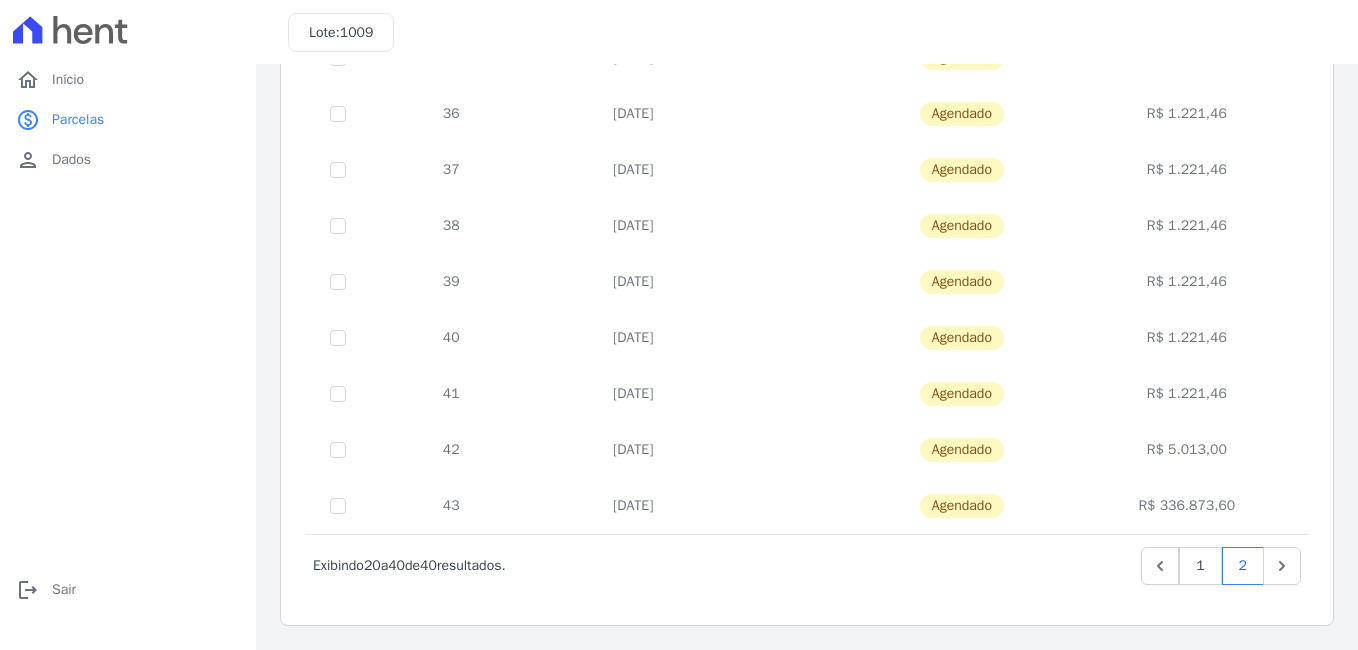drag, startPoint x: 1160, startPoint y: 504, endPoint x: 1226, endPoint y: 510, distance: 66.27216 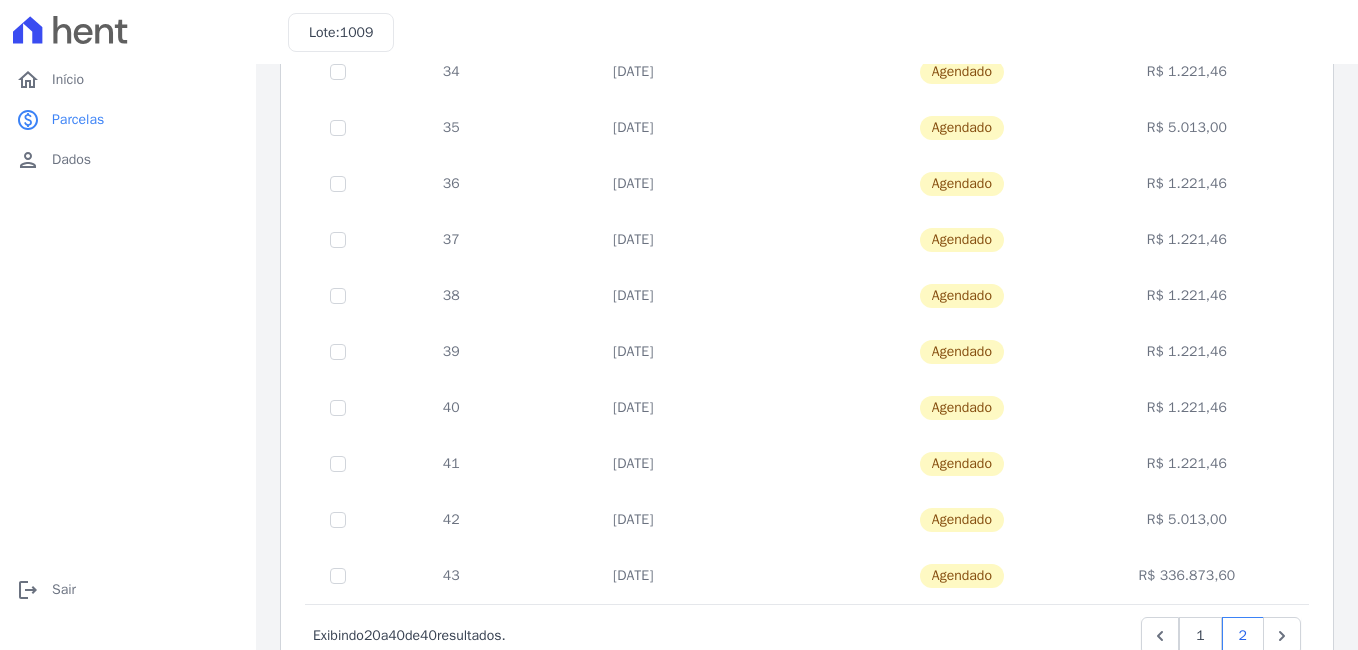 scroll, scrollTop: 859, scrollLeft: 0, axis: vertical 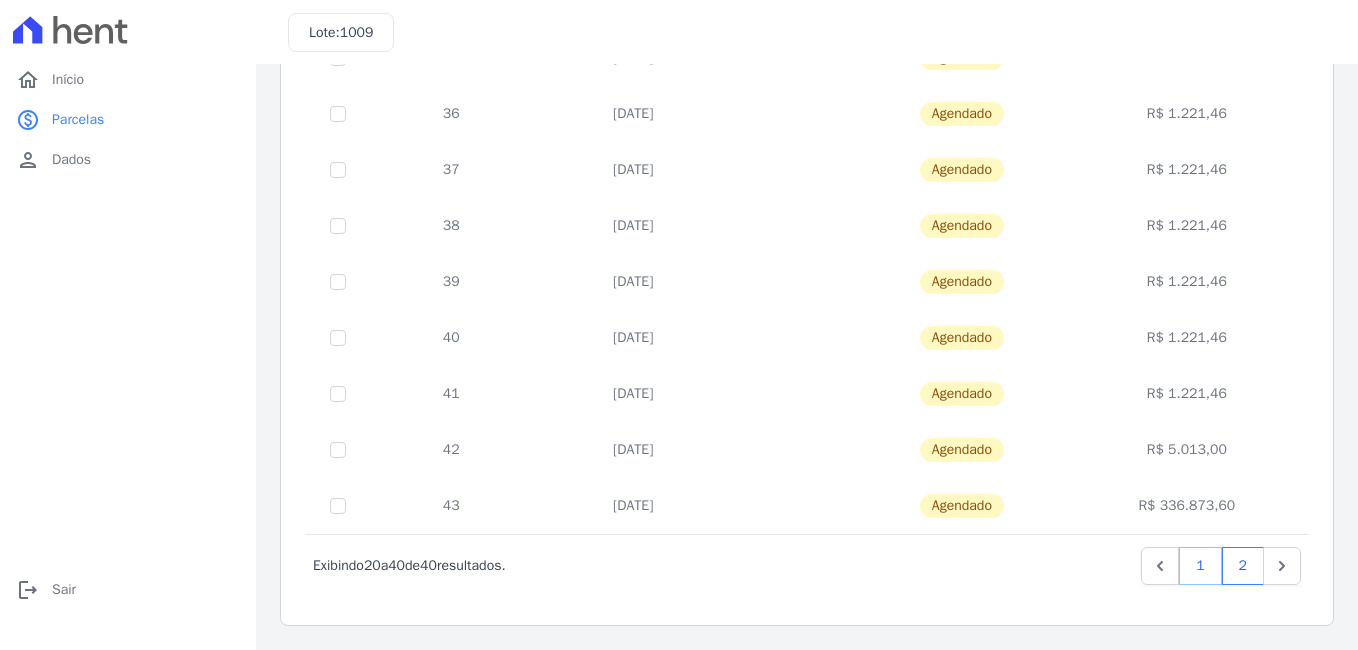click on "1" at bounding box center [1200, 566] 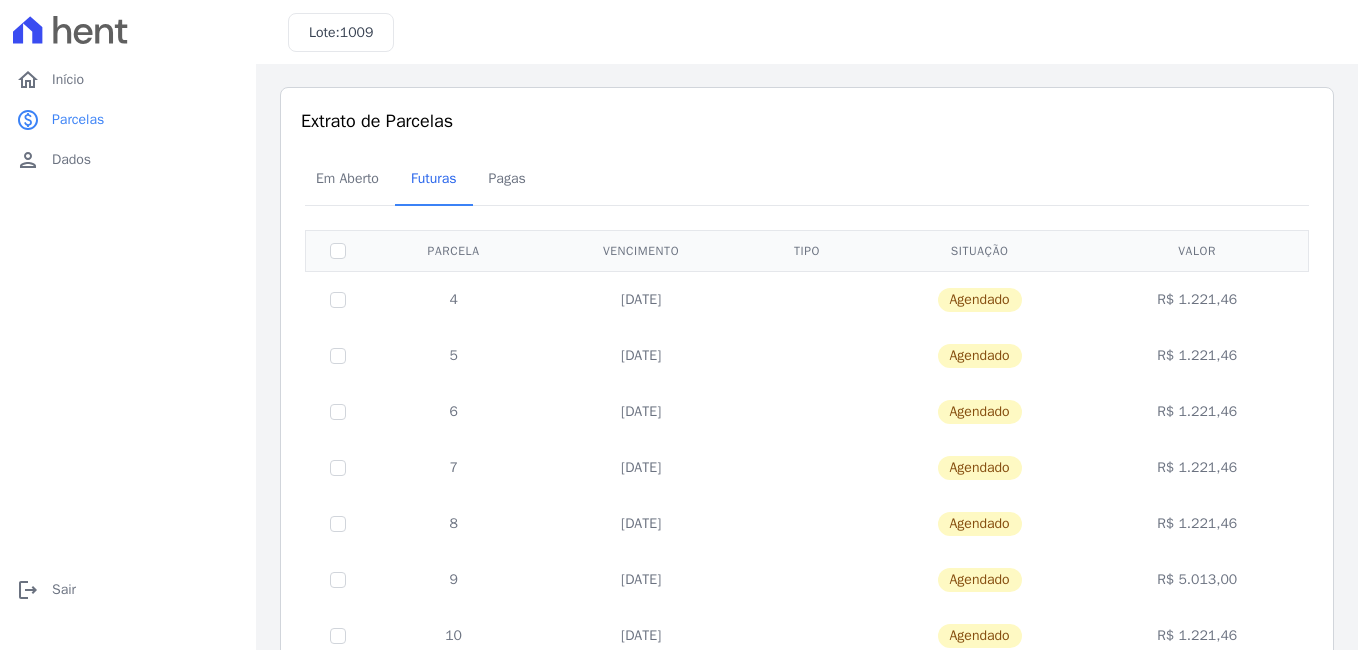 scroll, scrollTop: 0, scrollLeft: 0, axis: both 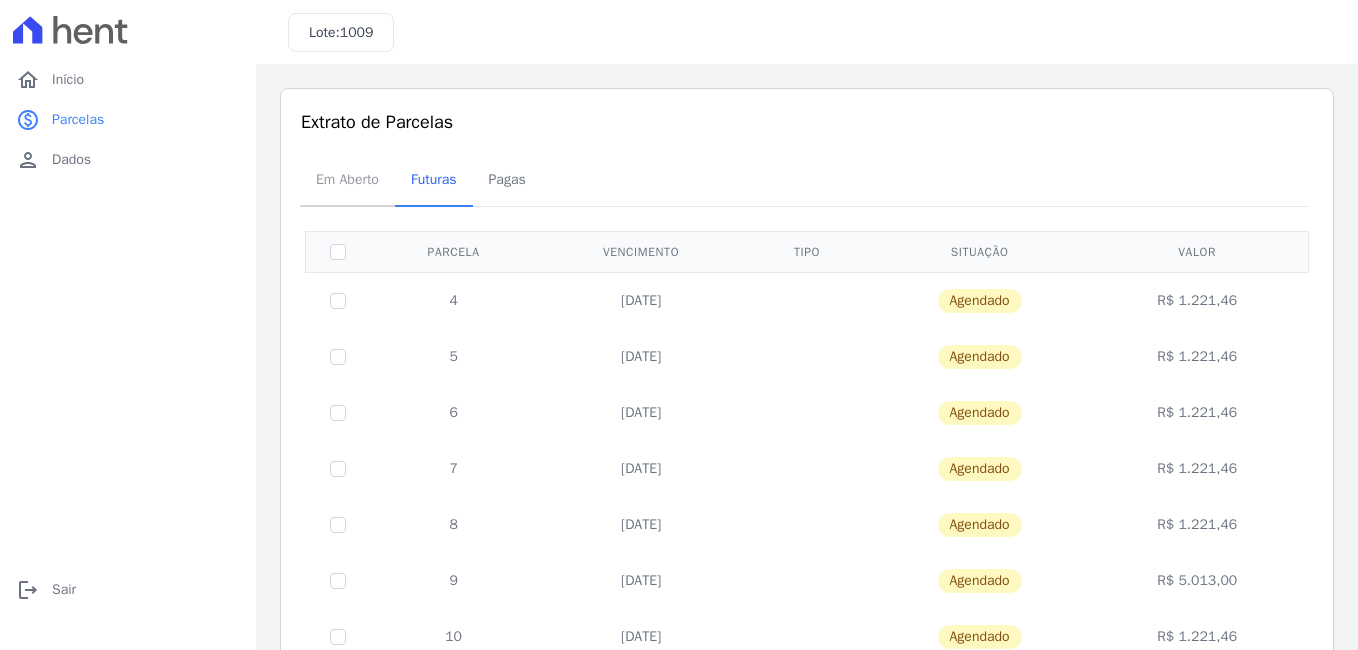 click on "Em Aberto" at bounding box center (347, 179) 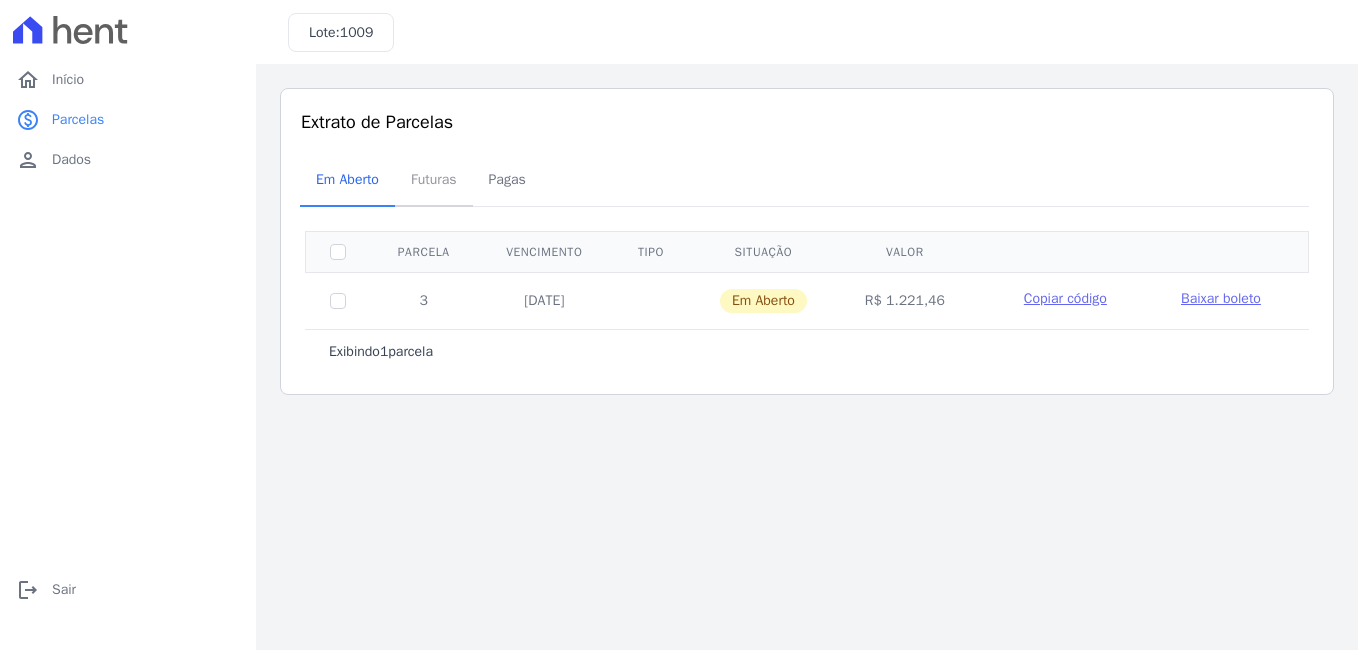 click on "Futuras" at bounding box center [434, 179] 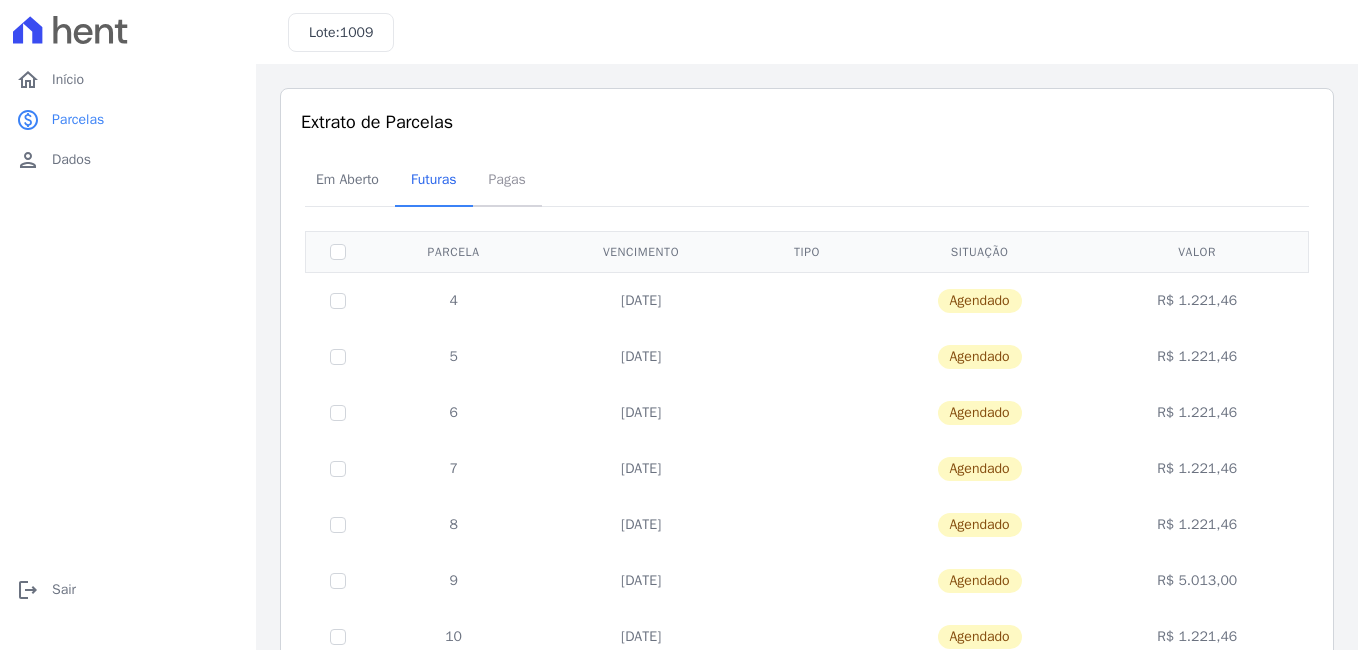 click on "Pagas" at bounding box center [507, 179] 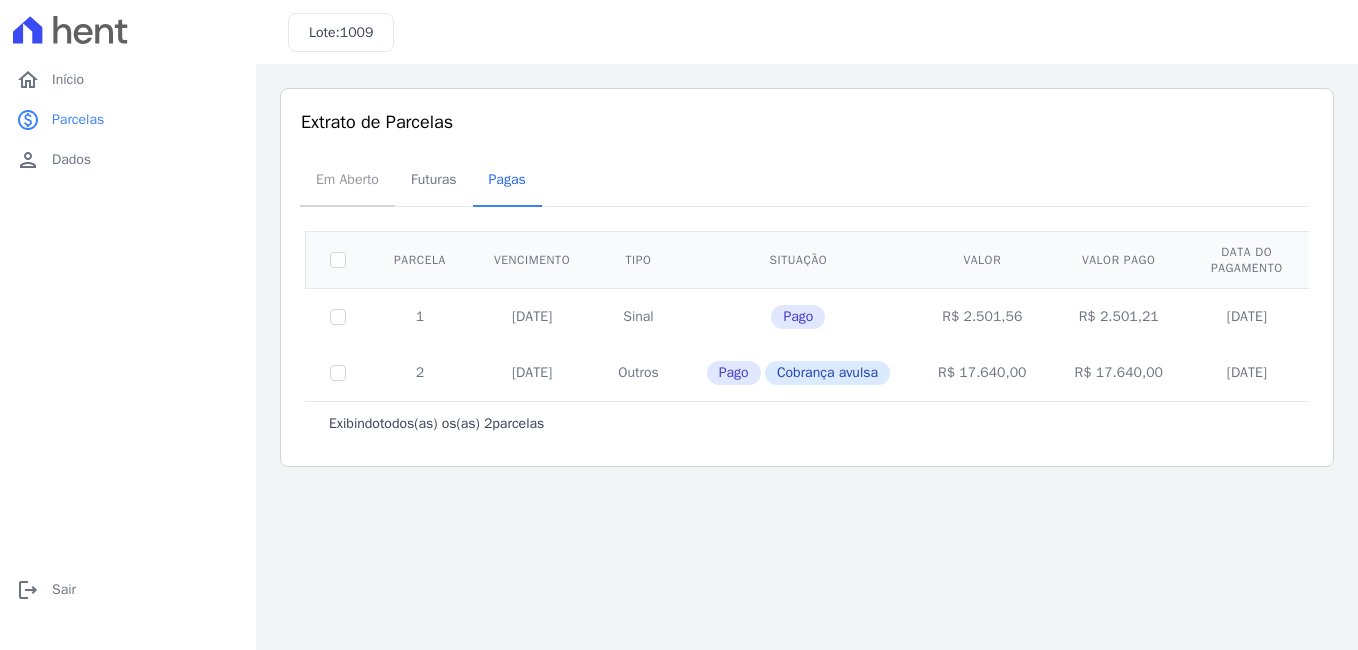 click on "Em Aberto" at bounding box center [347, 179] 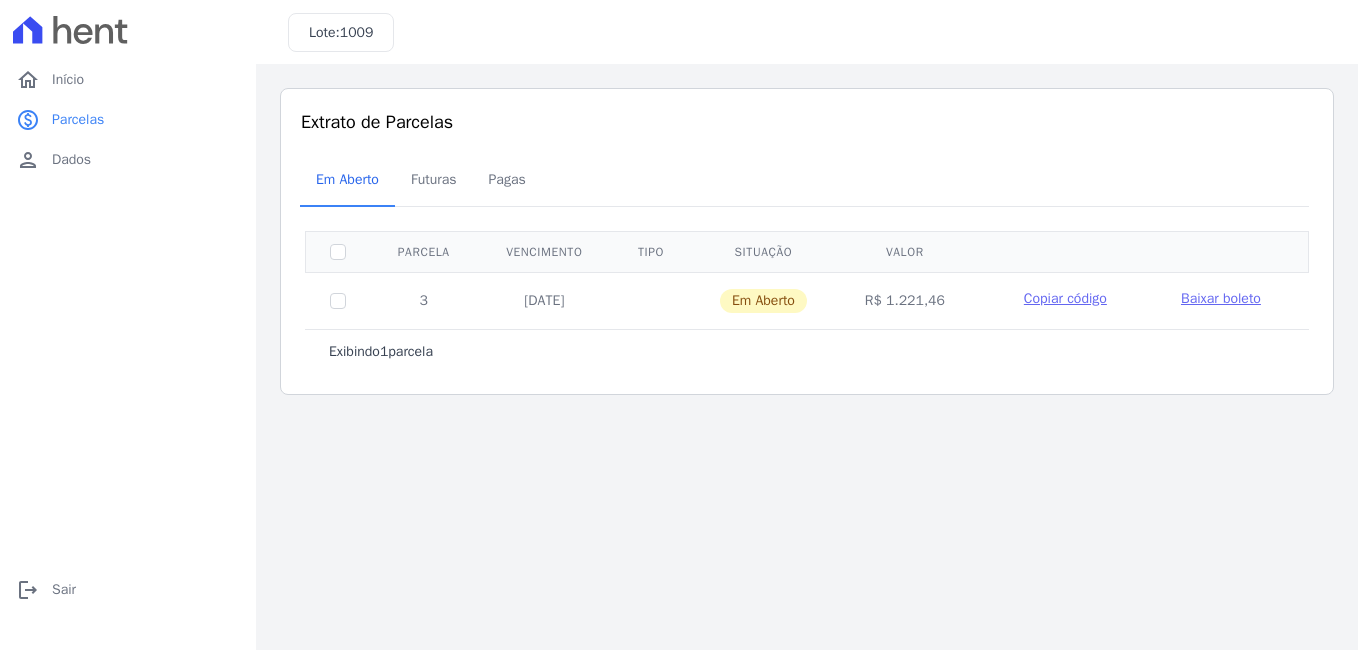 click on "Listagem de parcelas
Baixar PDF
Extrato de Parcelas
Em [GEOGRAPHIC_DATA]
Futuras
[GEOGRAPHIC_DATA]
0
selecionada(s)
Exibindo  1  parcela
[GEOGRAPHIC_DATA]
Vencimento
Tipo
Situação
[GEOGRAPHIC_DATA]" at bounding box center [807, 357] 